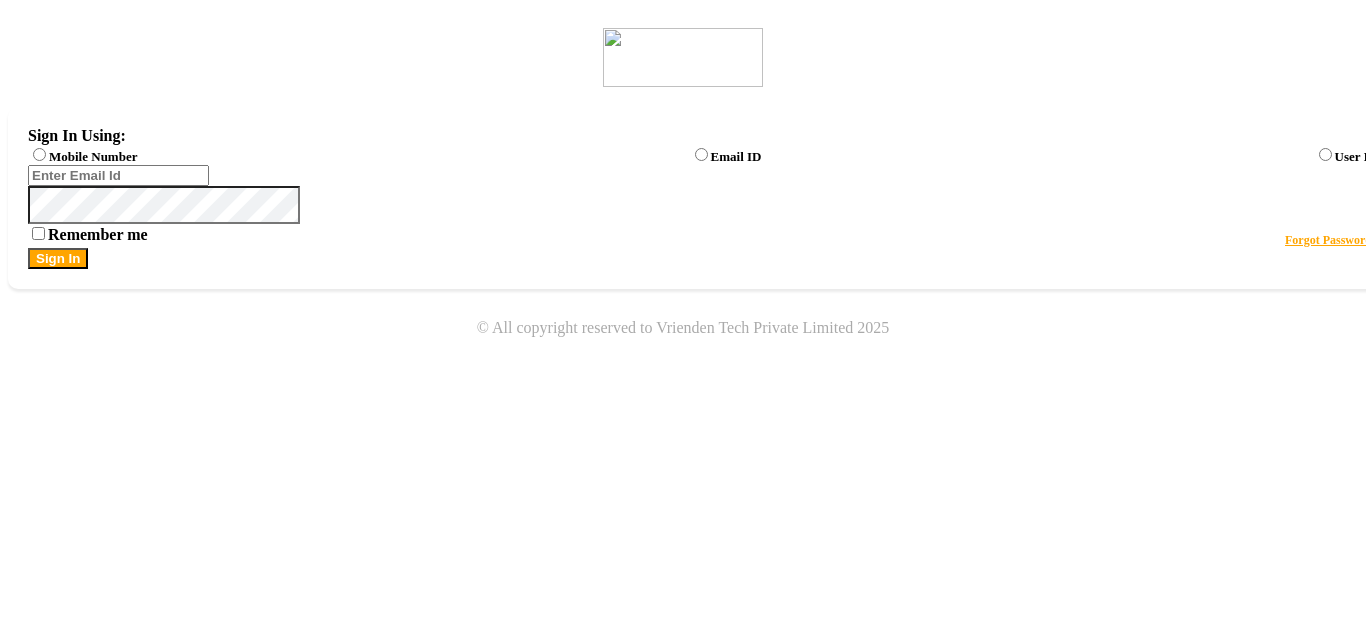 scroll, scrollTop: 0, scrollLeft: 0, axis: both 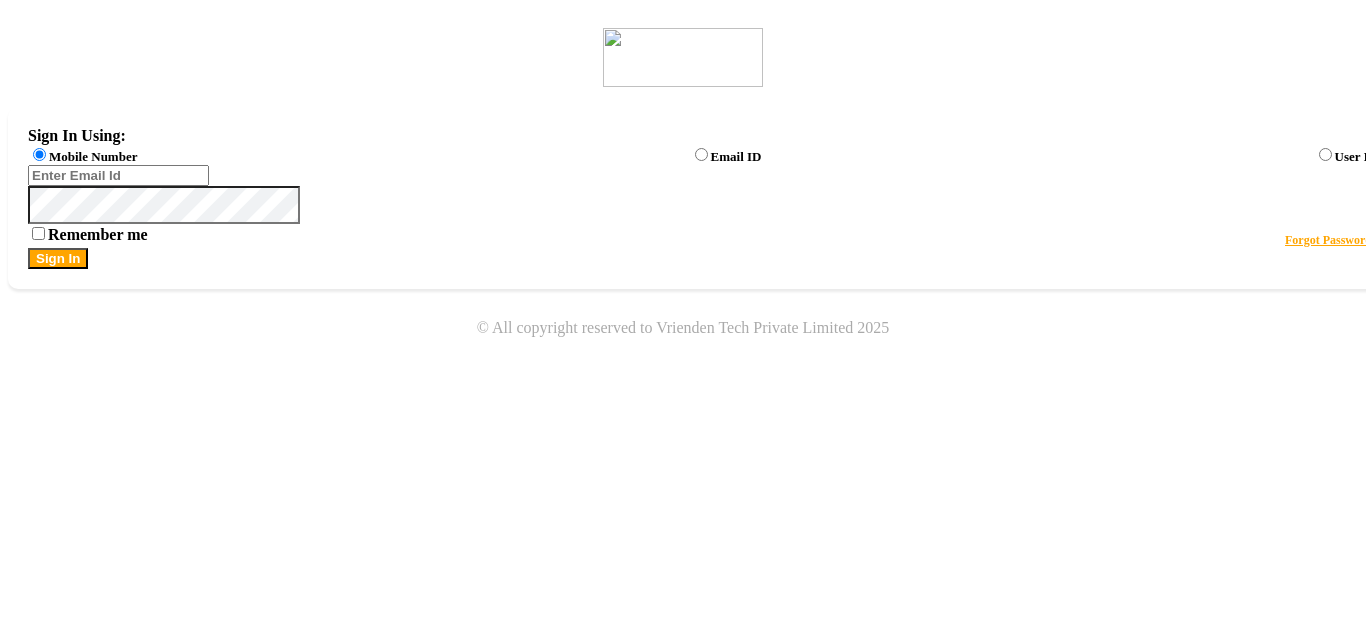 click on "Sign In" 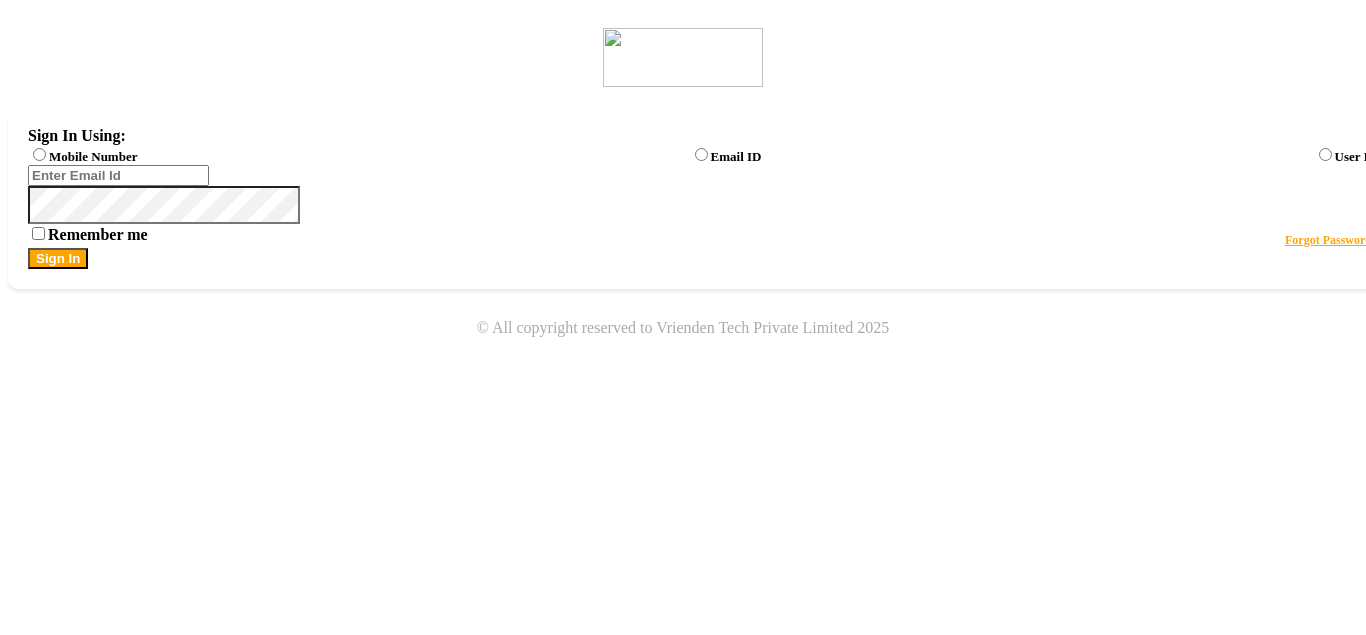 scroll, scrollTop: 0, scrollLeft: 0, axis: both 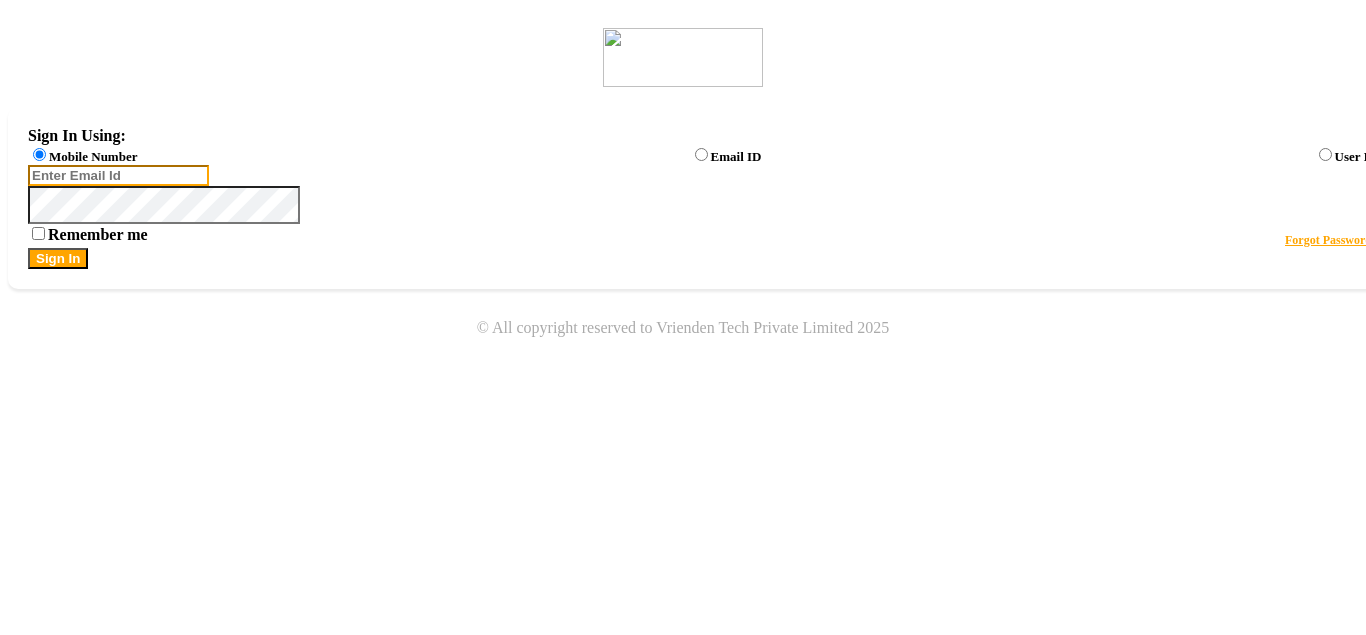 click 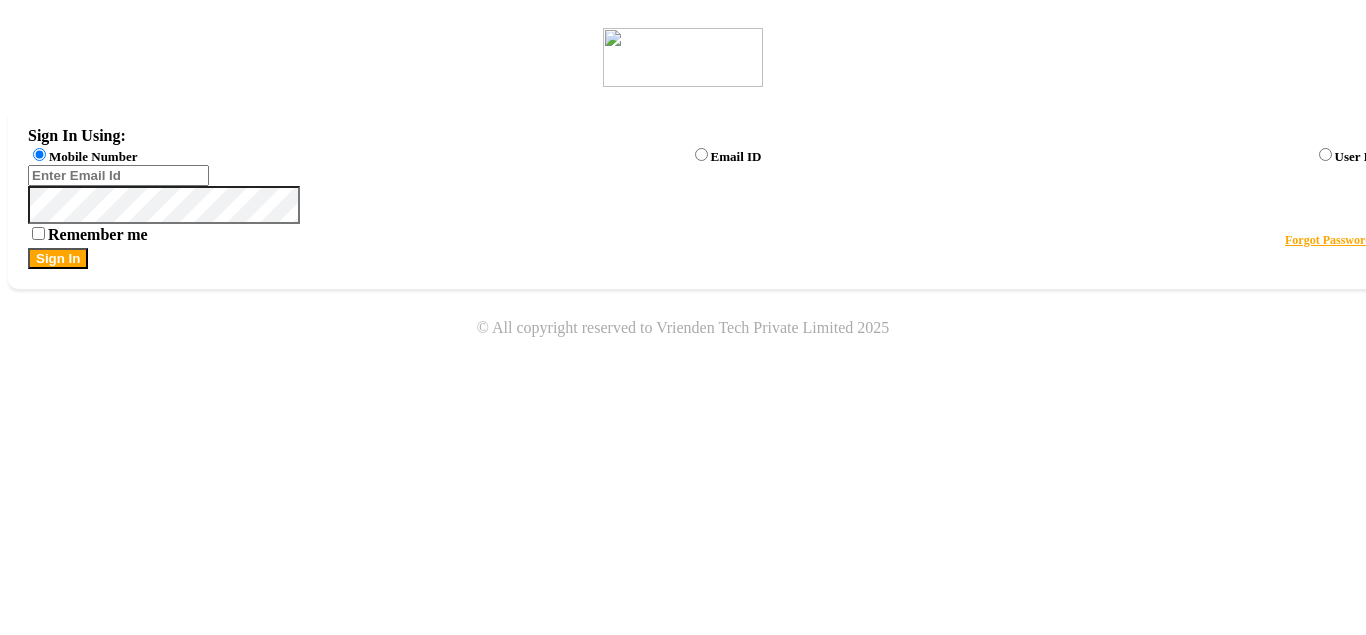 click on "Sign In" 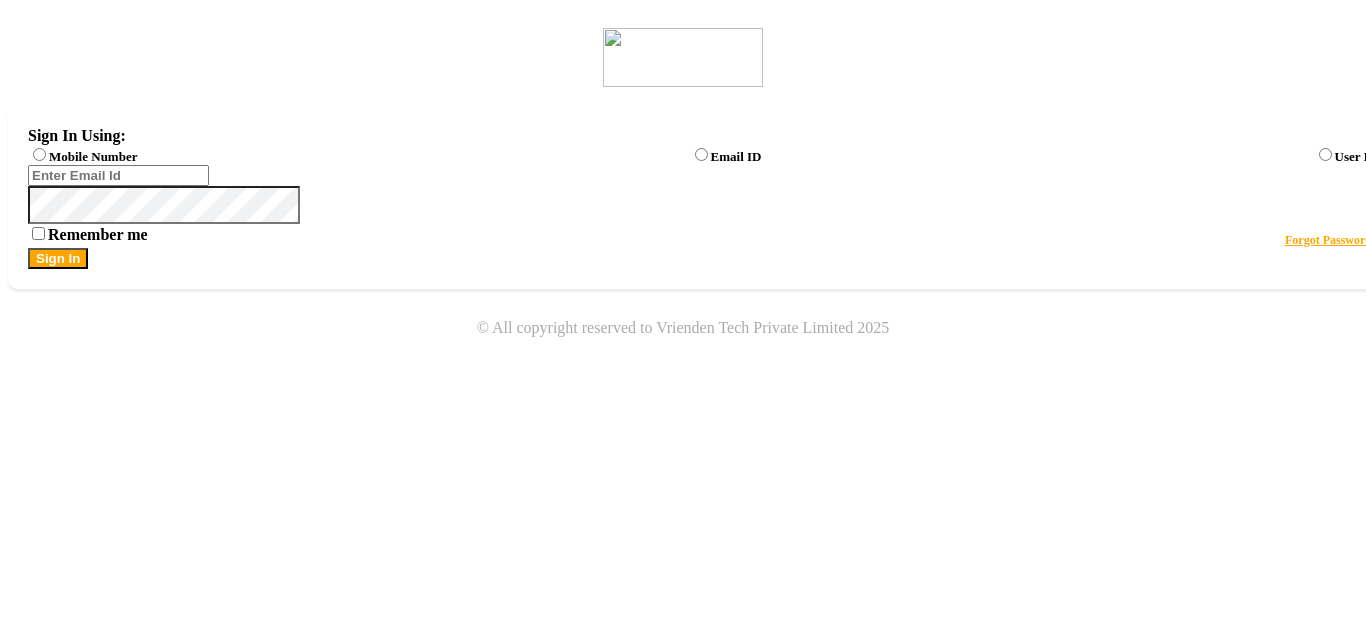 scroll, scrollTop: 0, scrollLeft: 0, axis: both 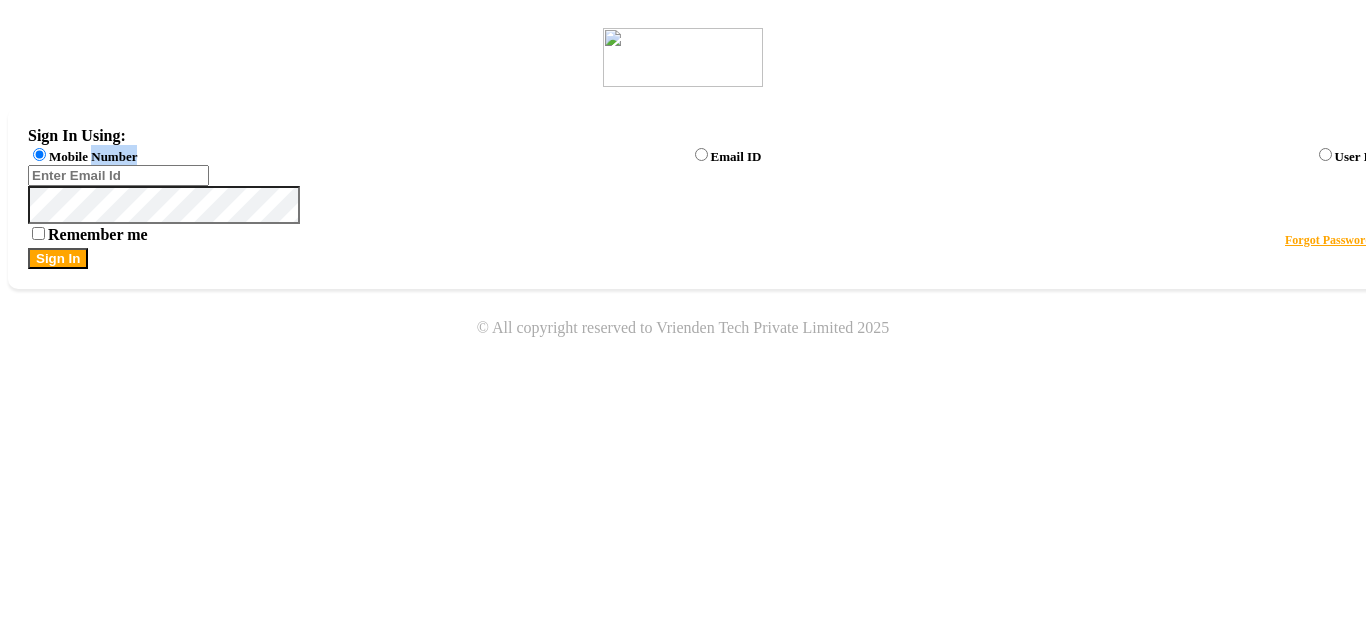 click on "Mobile Number" 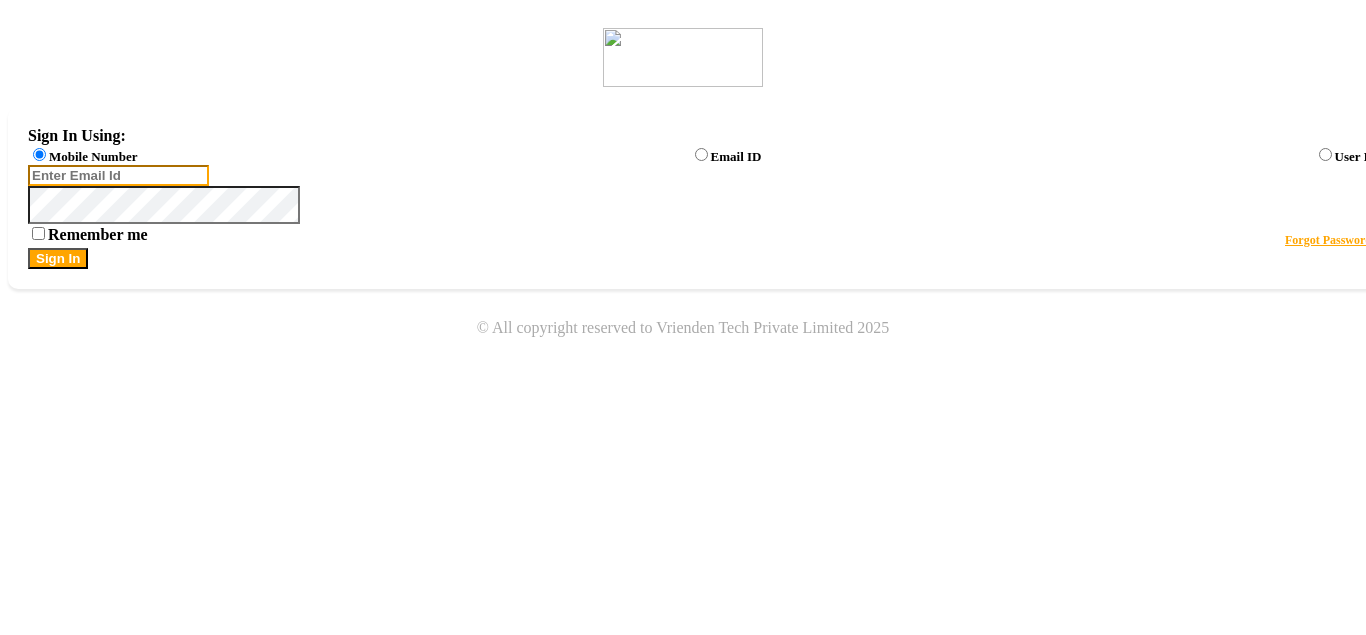 click 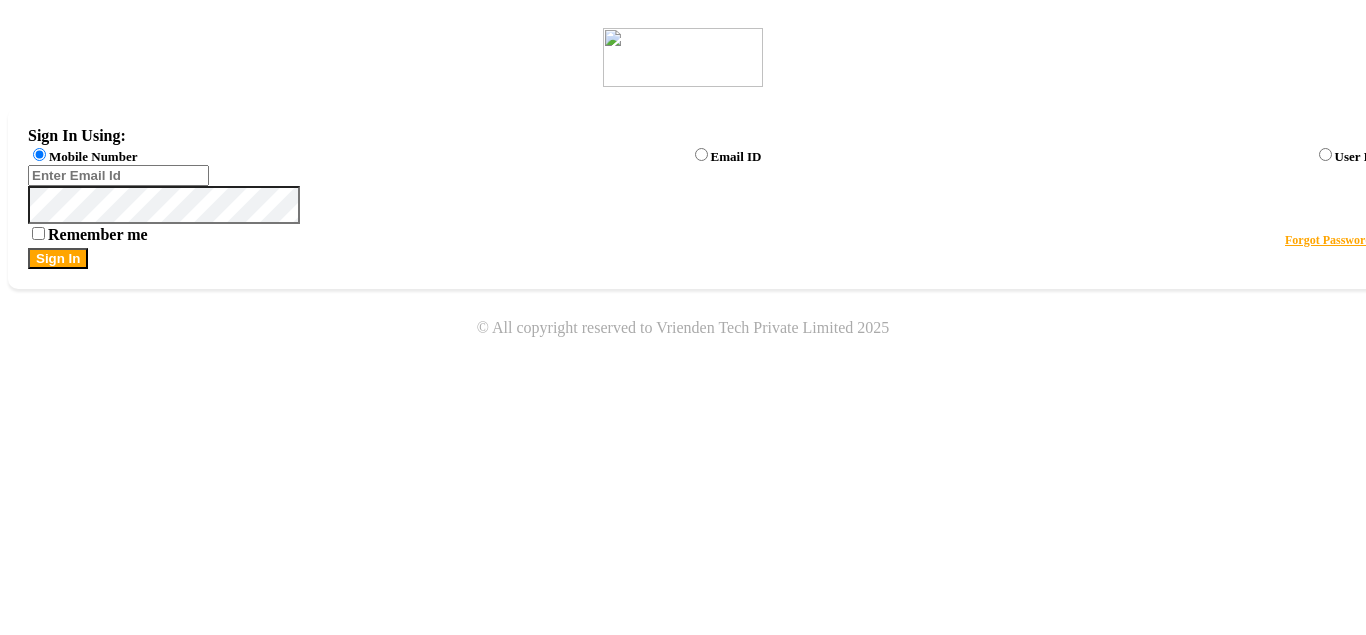 click on "Sign In" 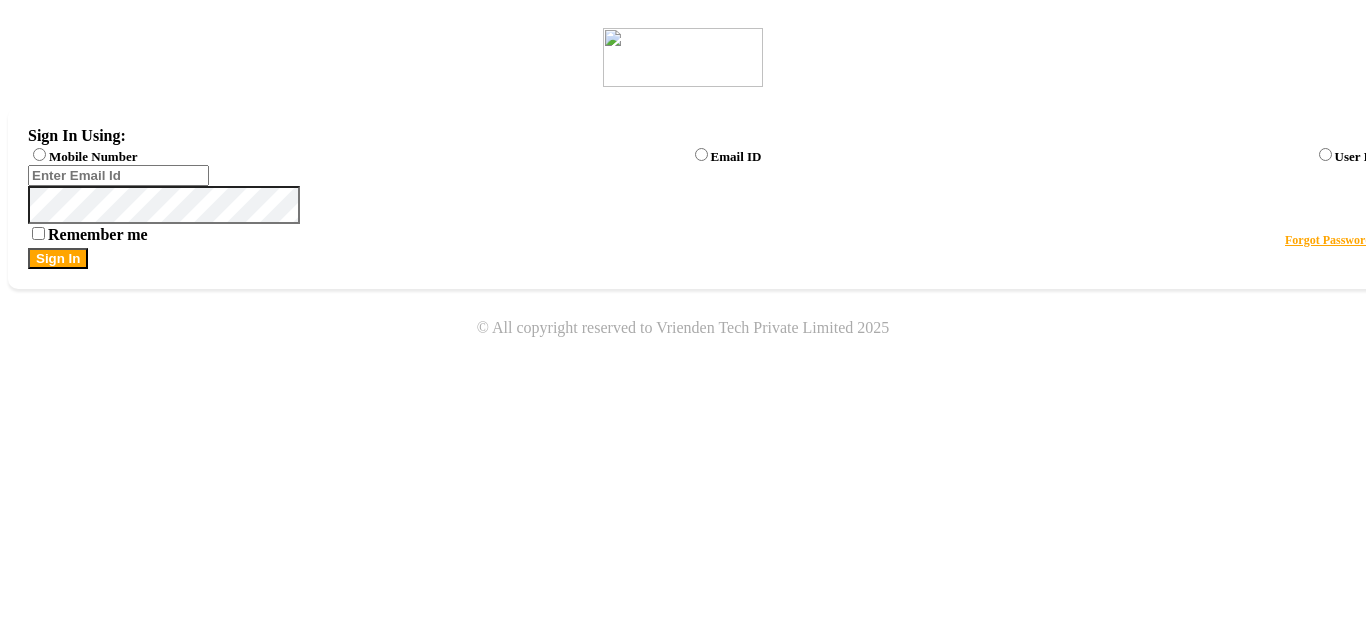scroll, scrollTop: 0, scrollLeft: 0, axis: both 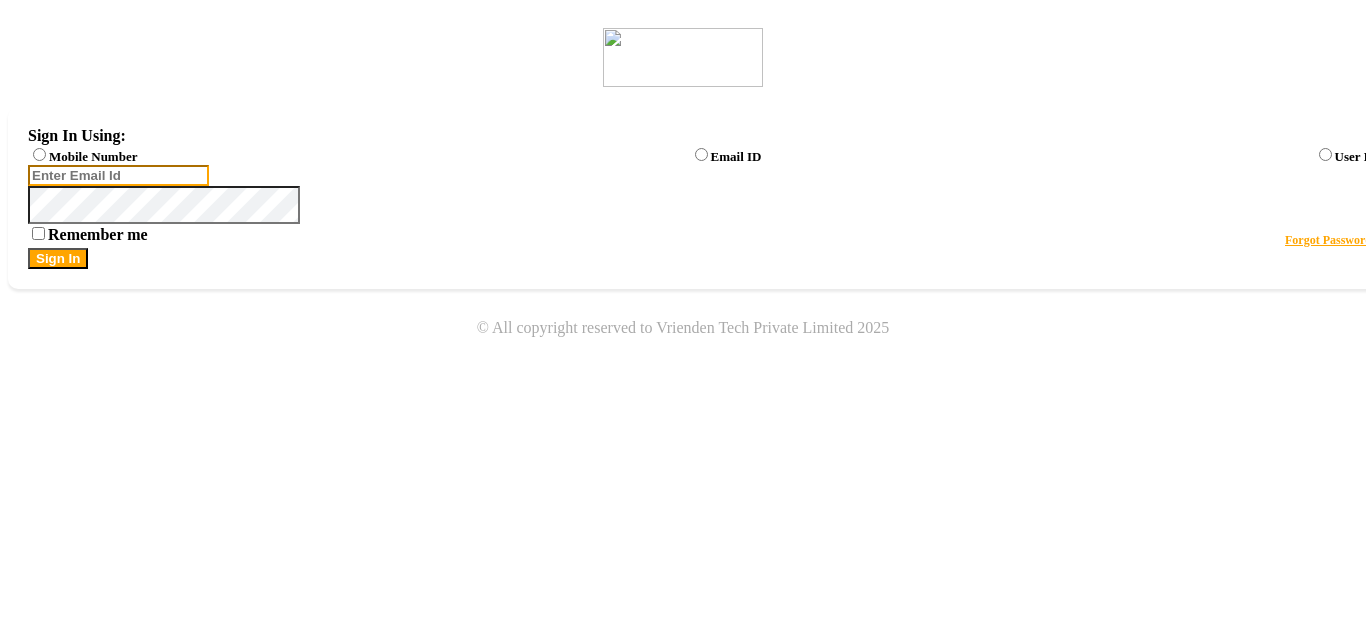 click 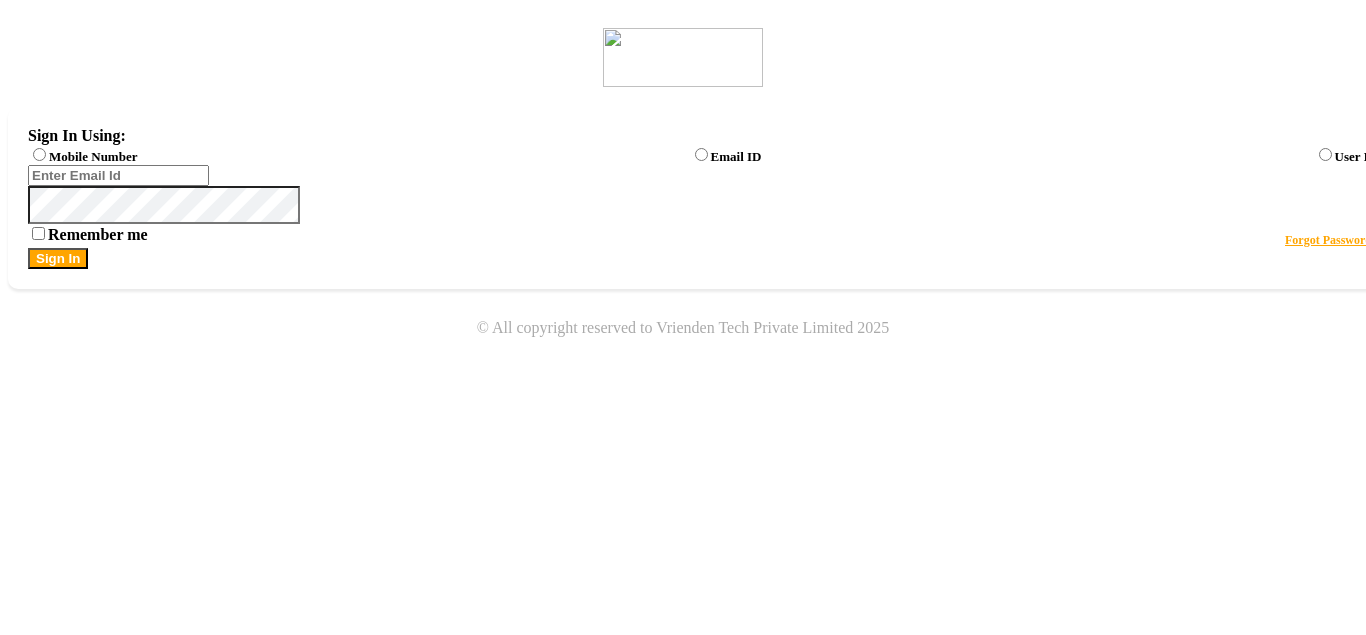 click on "Mobile Number" 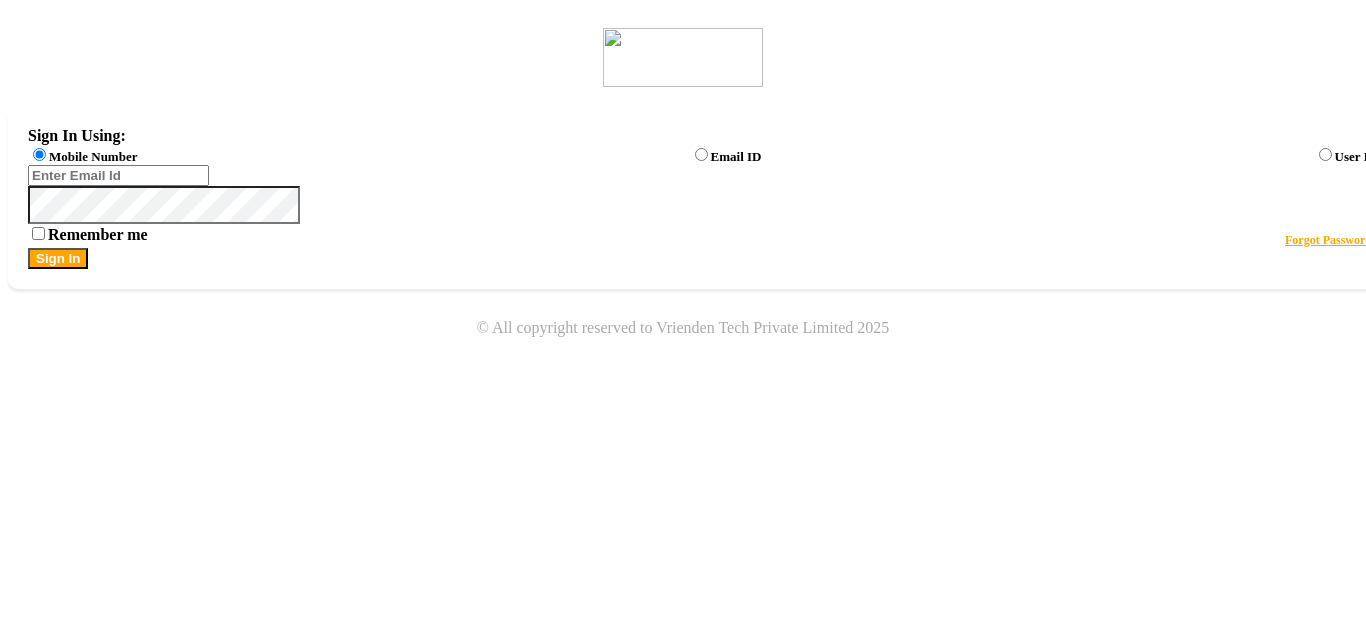 click on "Sign In Using: Mobile Number Email ID User ID  Remember me Forgot Password?  Sign In" 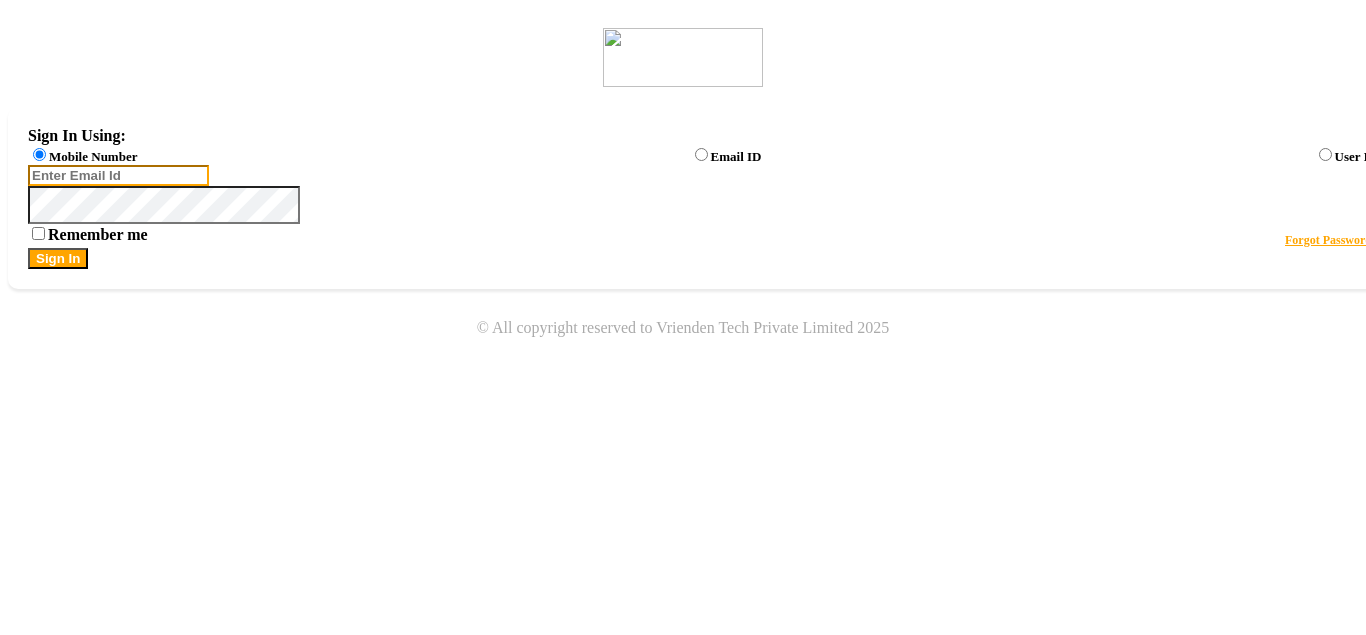 click 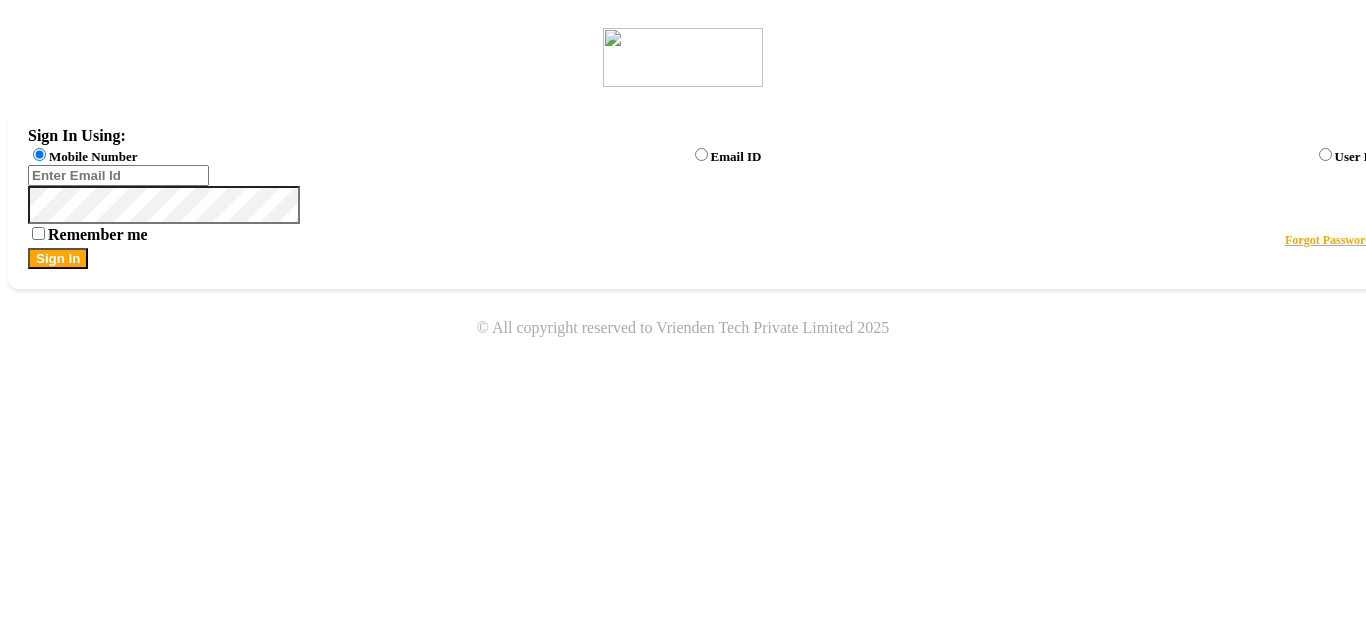 click on "Email ID" 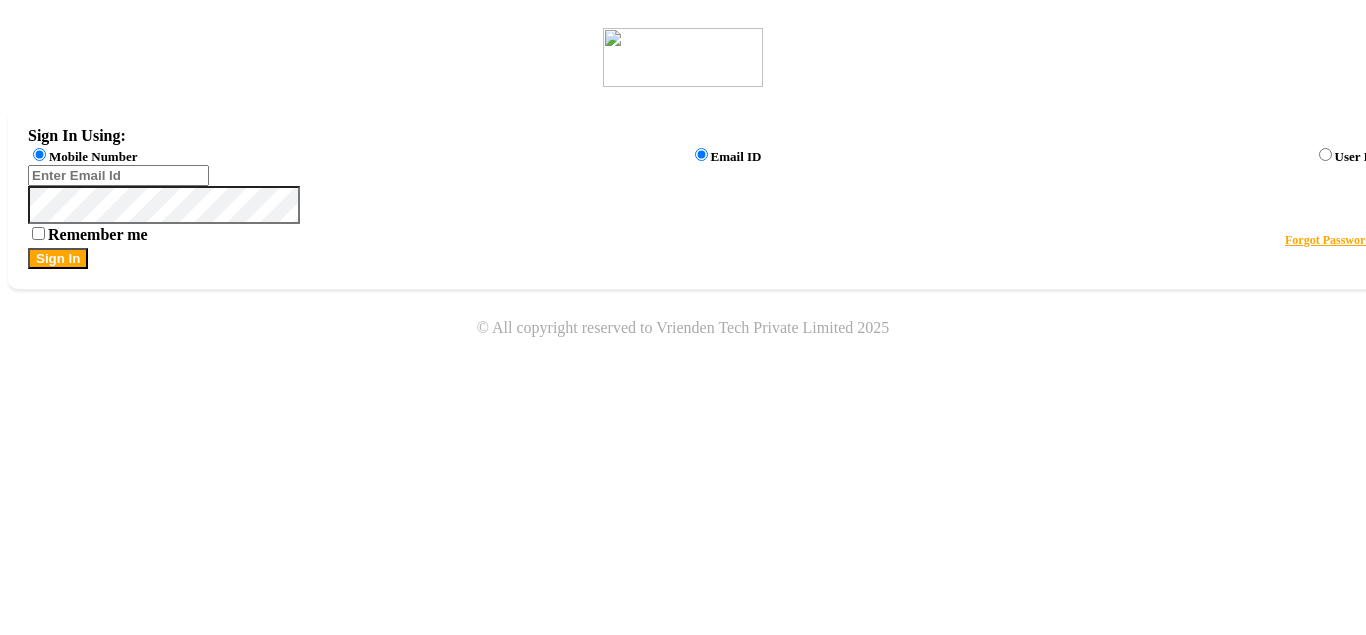 click on "Sign In Using: Mobile Number Email ID User ID  Remember me Forgot Password?  Sign In" 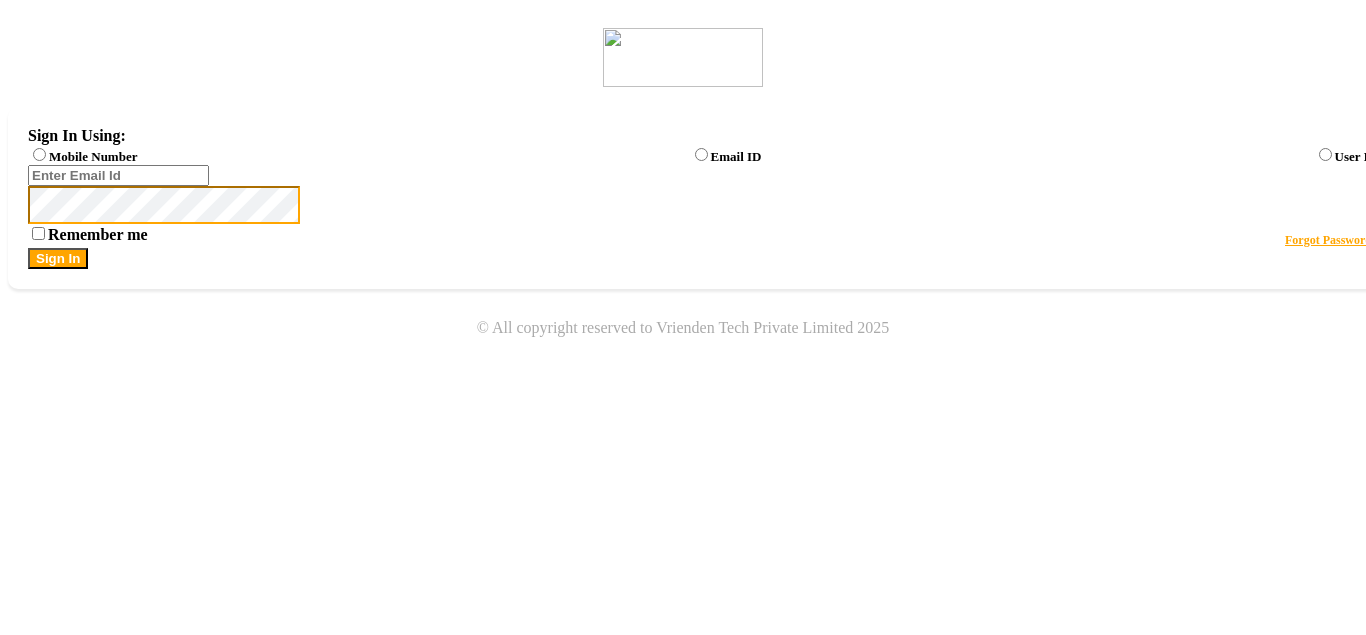 scroll, scrollTop: 0, scrollLeft: 0, axis: both 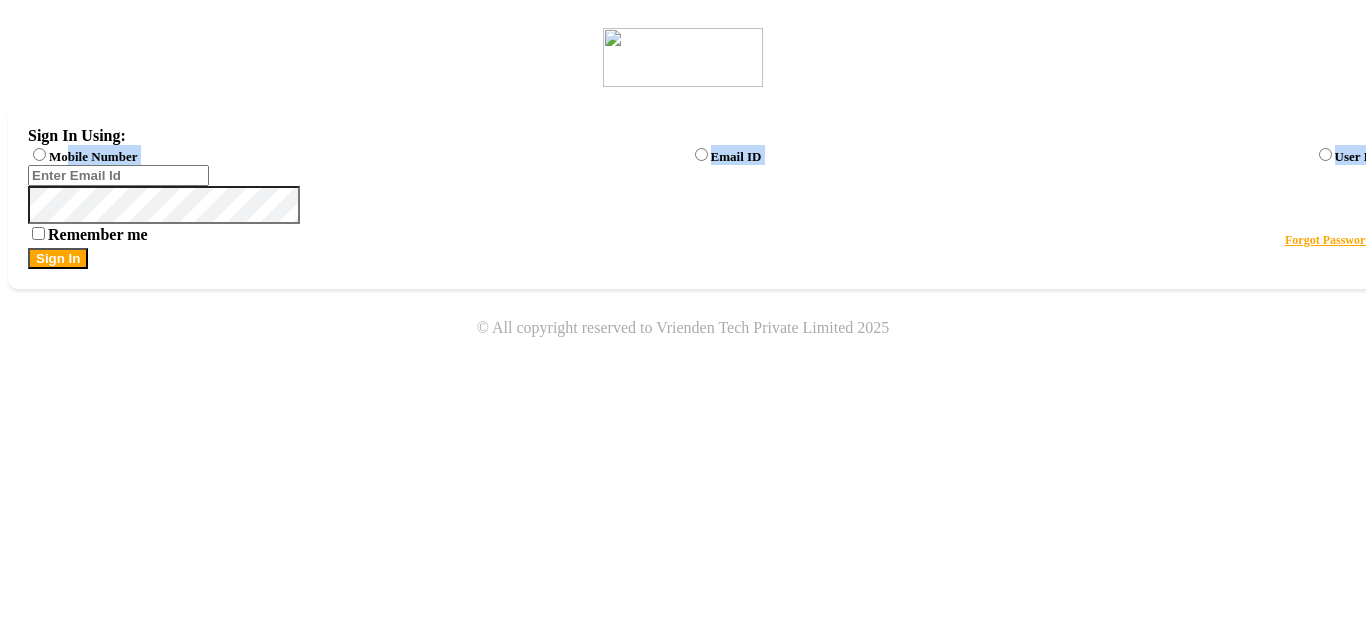 drag, startPoint x: 569, startPoint y: 175, endPoint x: 569, endPoint y: 193, distance: 18 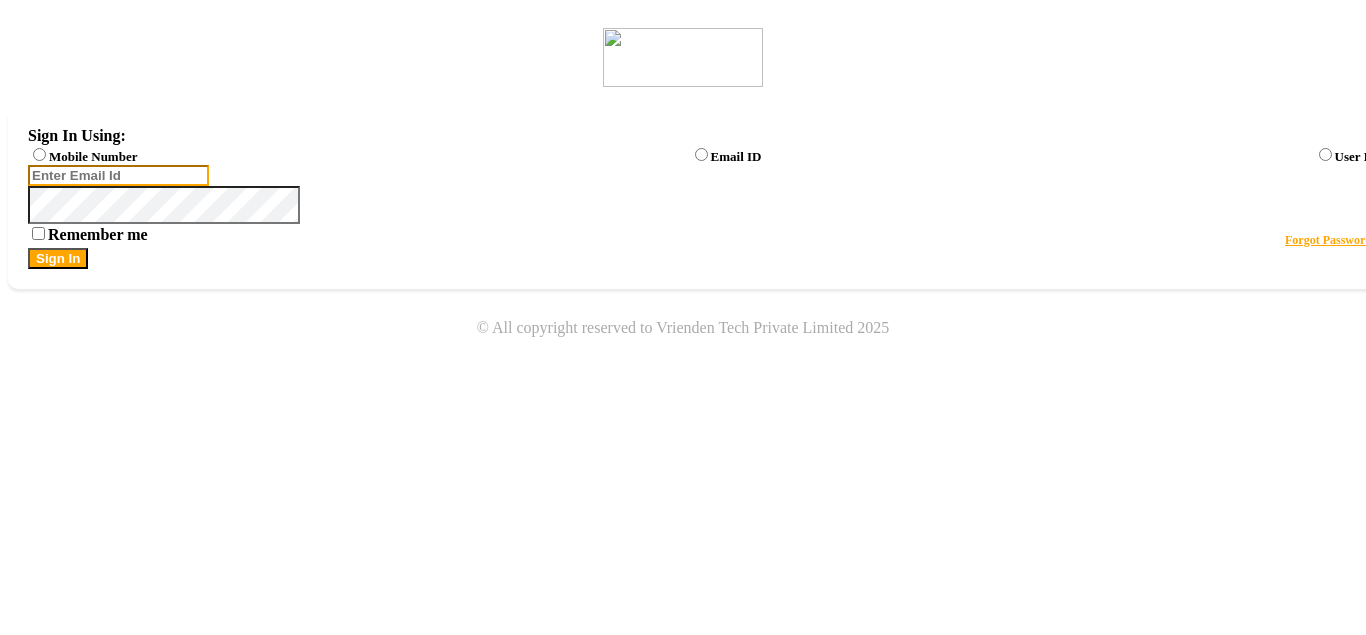 click 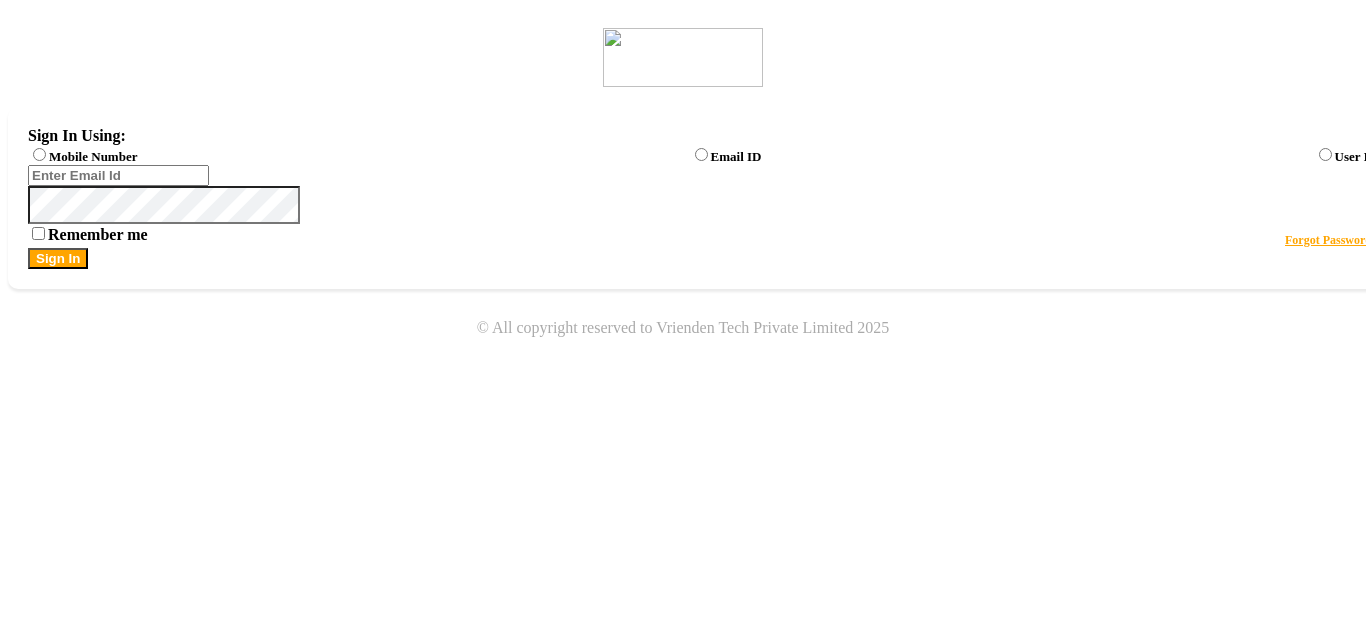 click on "Sign In Using: Mobile Number Email ID User ID  Remember me Forgot Password?  Sign In" 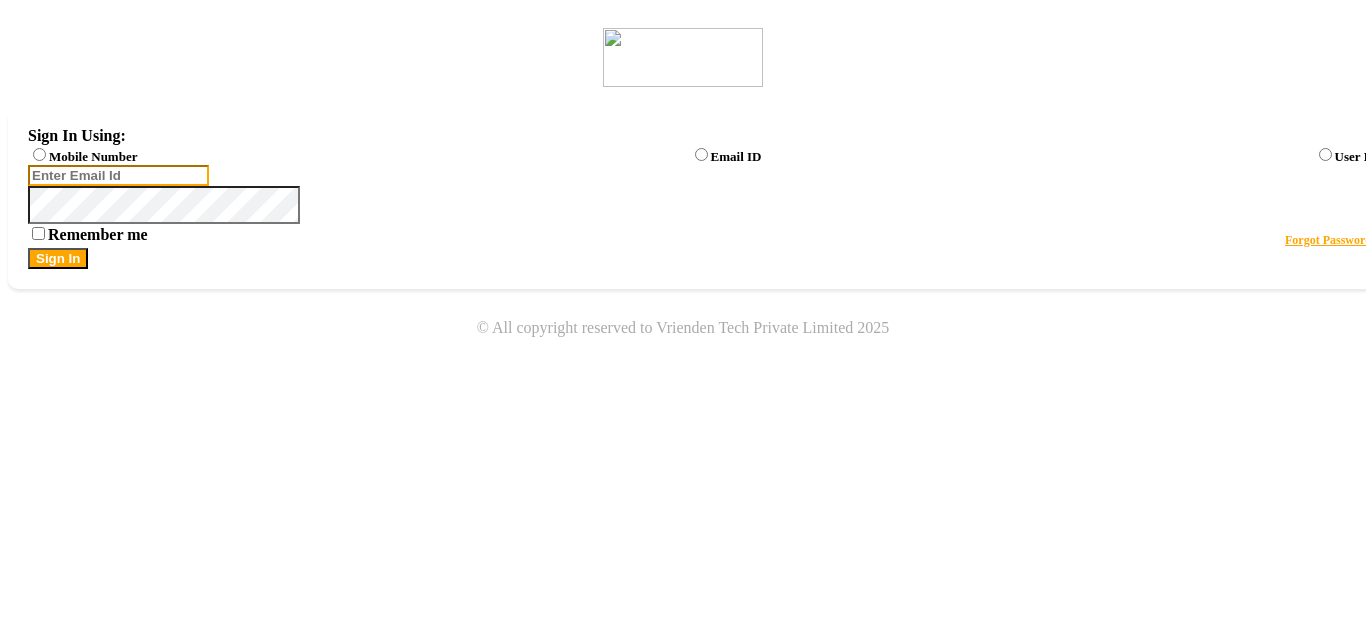 click 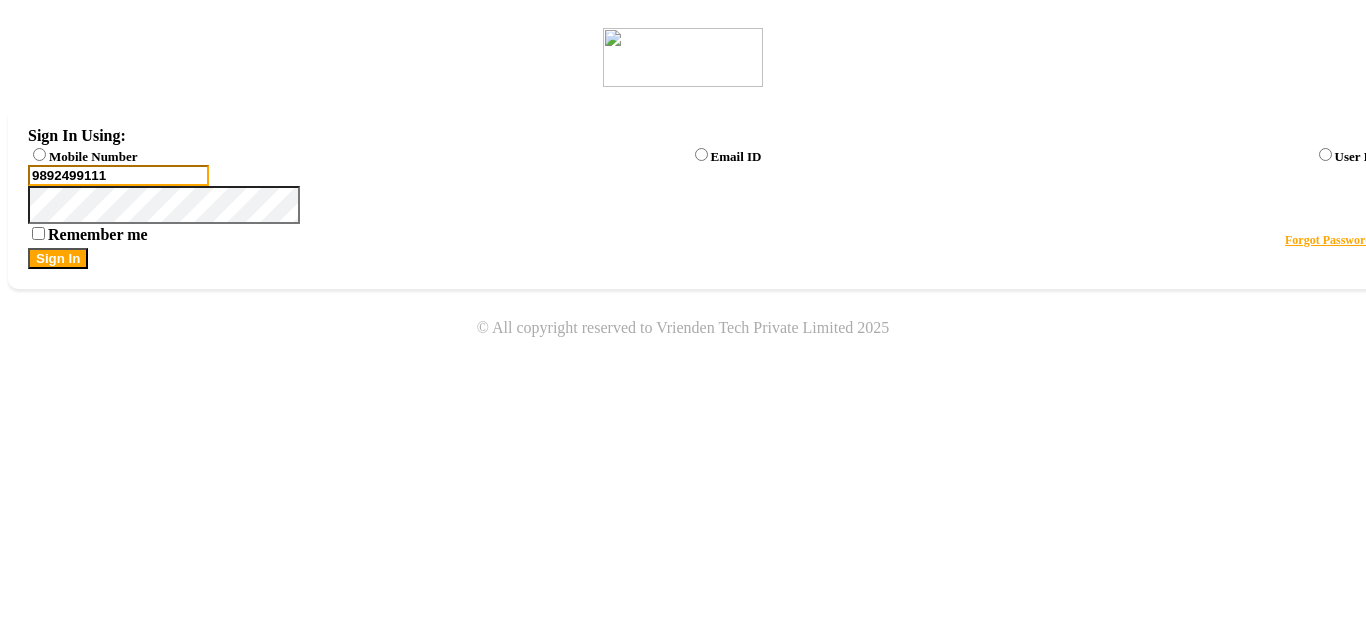 type on "9892499111" 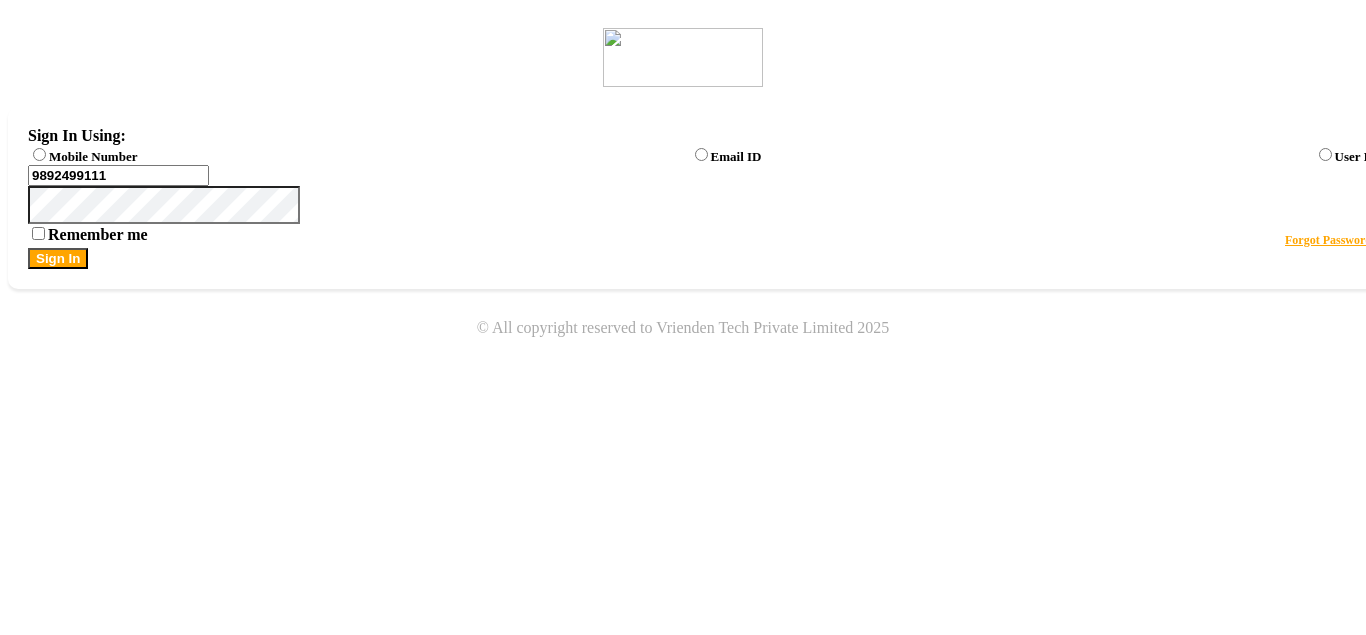 click on "Sign In" 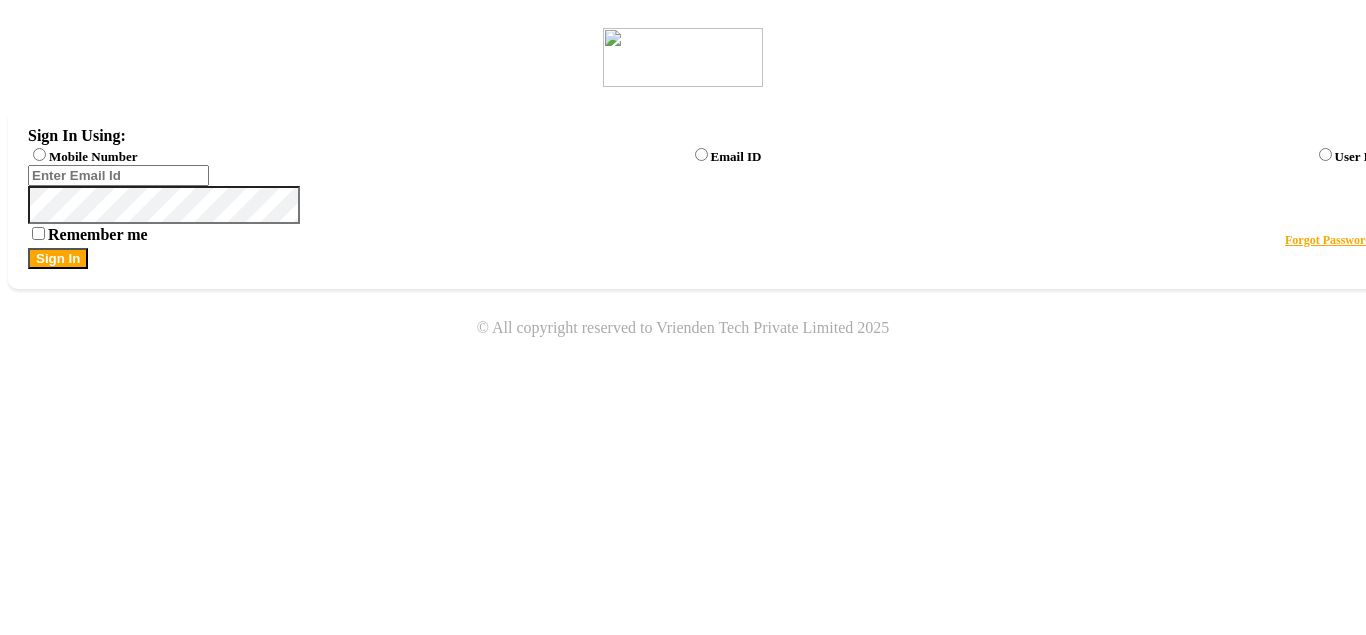 scroll, scrollTop: 0, scrollLeft: 0, axis: both 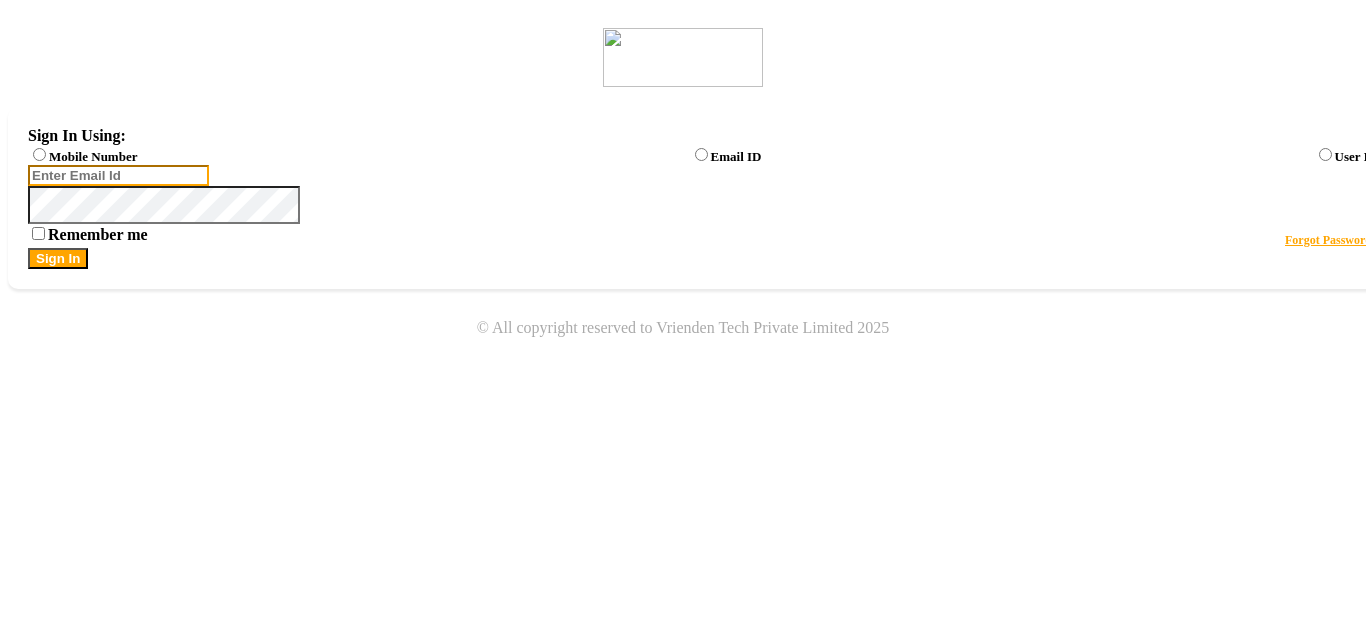 click 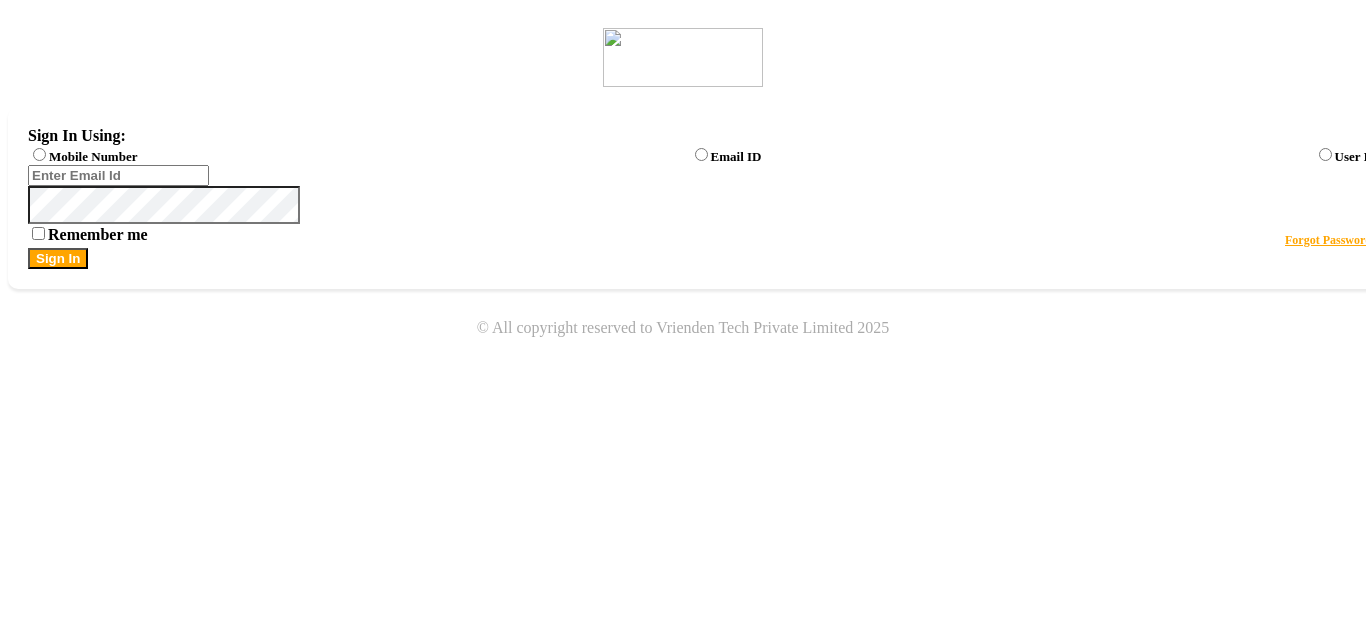click on "Mobile Number" 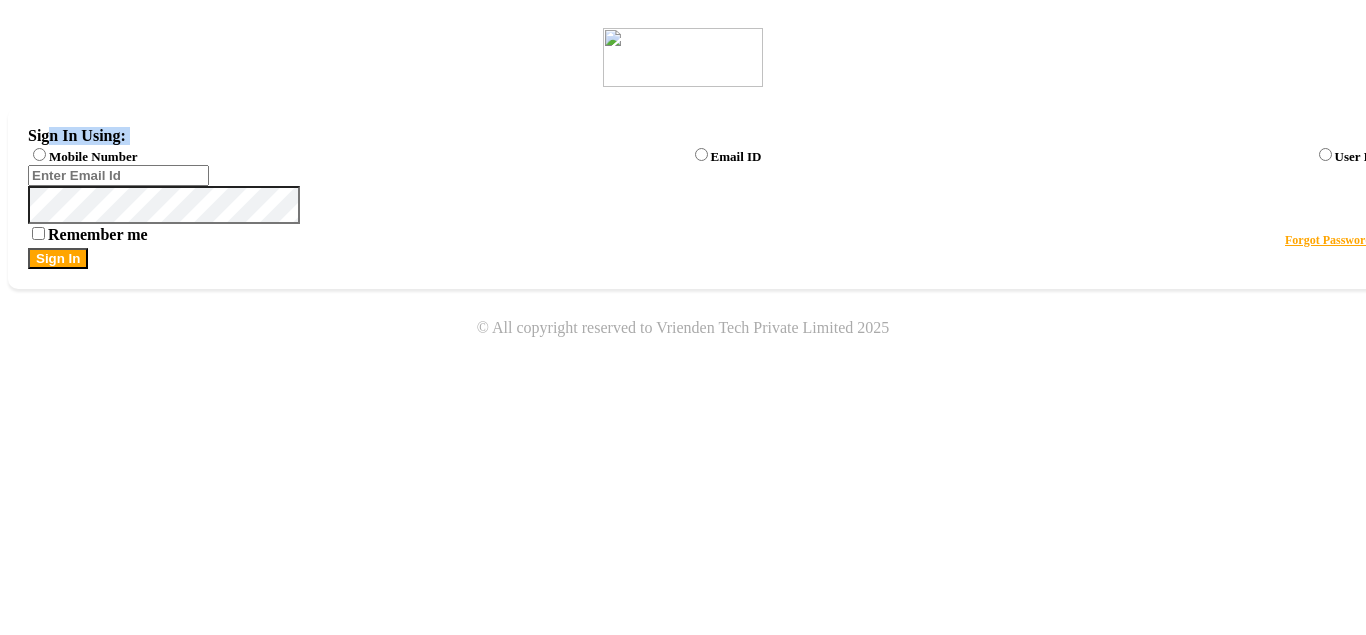 click on "Sign In Using: Mobile Number Email ID User ID" 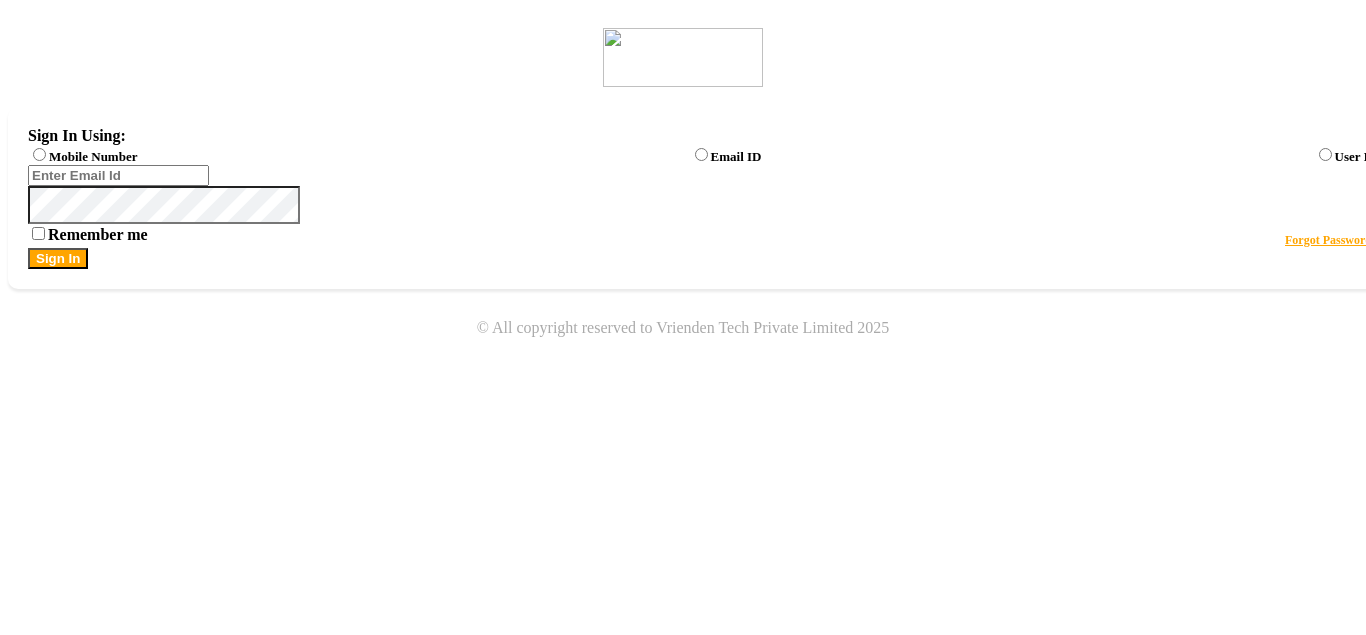 click on "Sign In Using: Mobile Number Email ID User ID  Remember me Forgot Password?  Sign In" 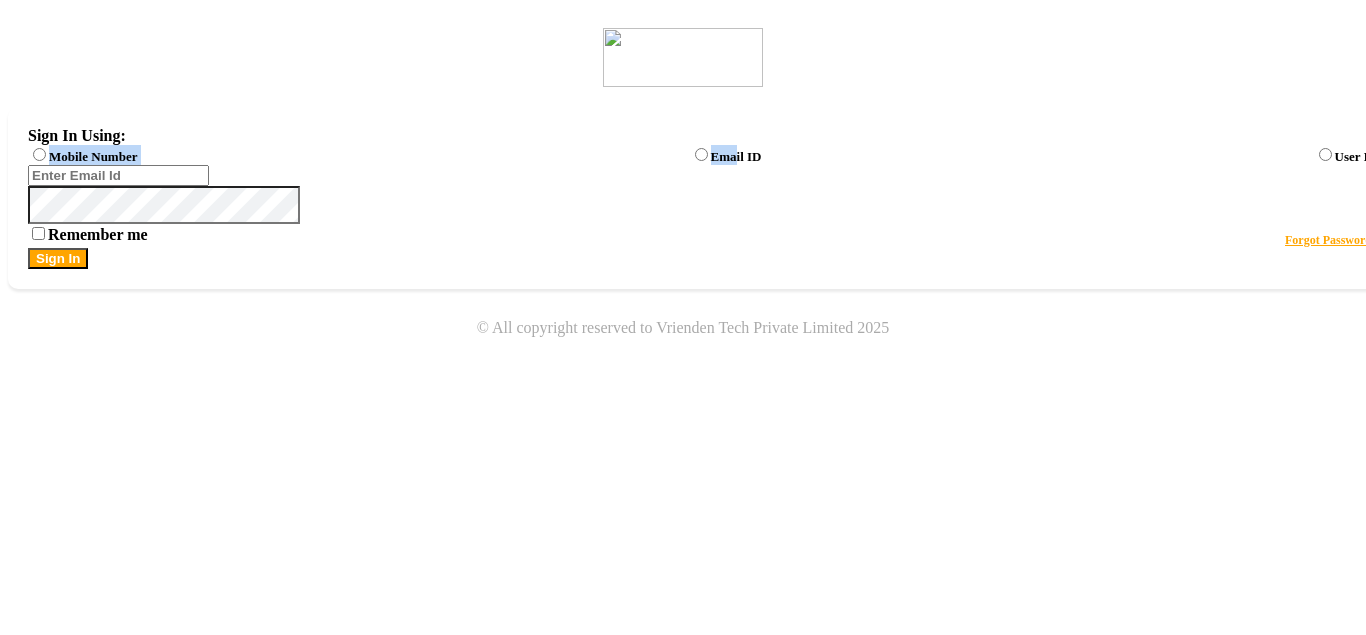 drag, startPoint x: 710, startPoint y: 134, endPoint x: 710, endPoint y: 176, distance: 42 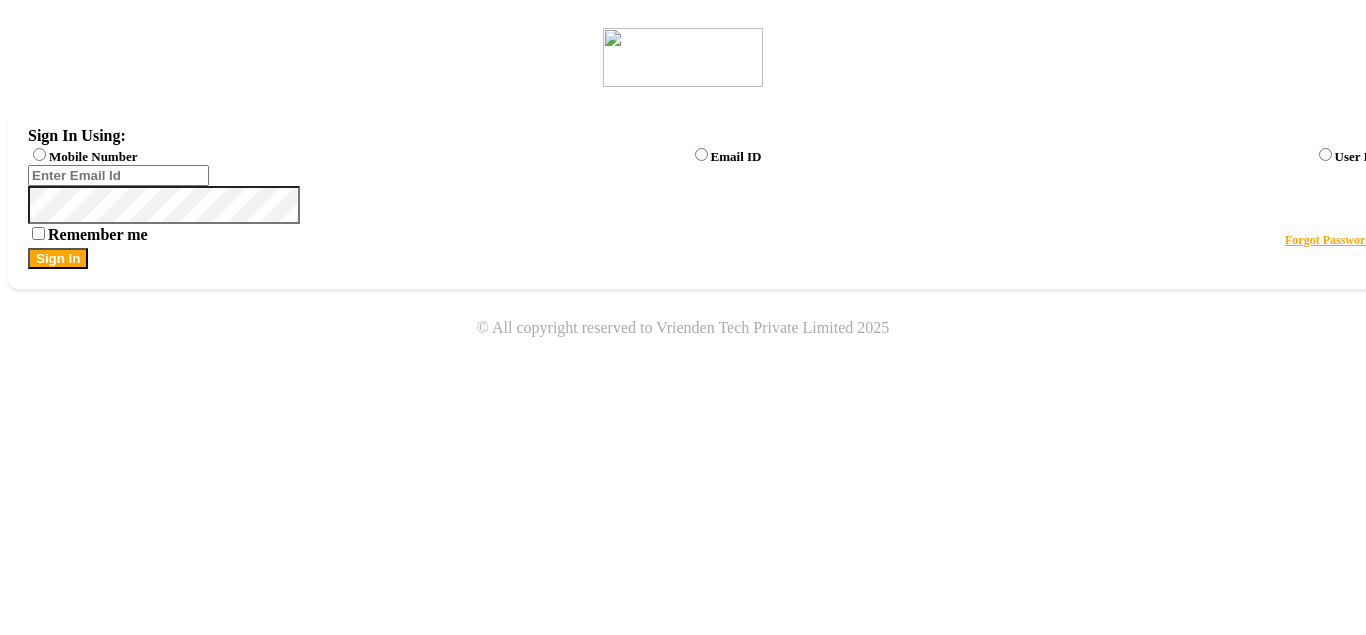 click on "Sign In Using: Mobile Number Email ID User ID  Remember me Forgot Password?  Sign In" 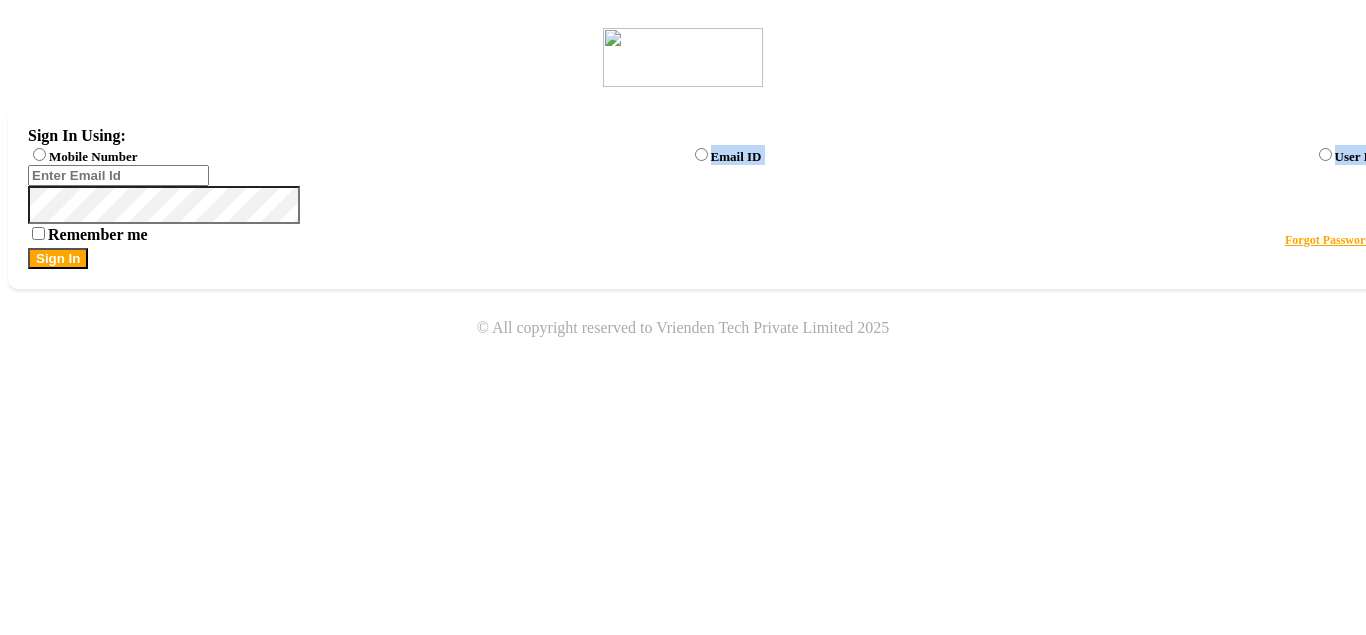 click on "Sign In Using: Mobile Number Email ID User ID  Remember me Forgot Password?  Sign In" 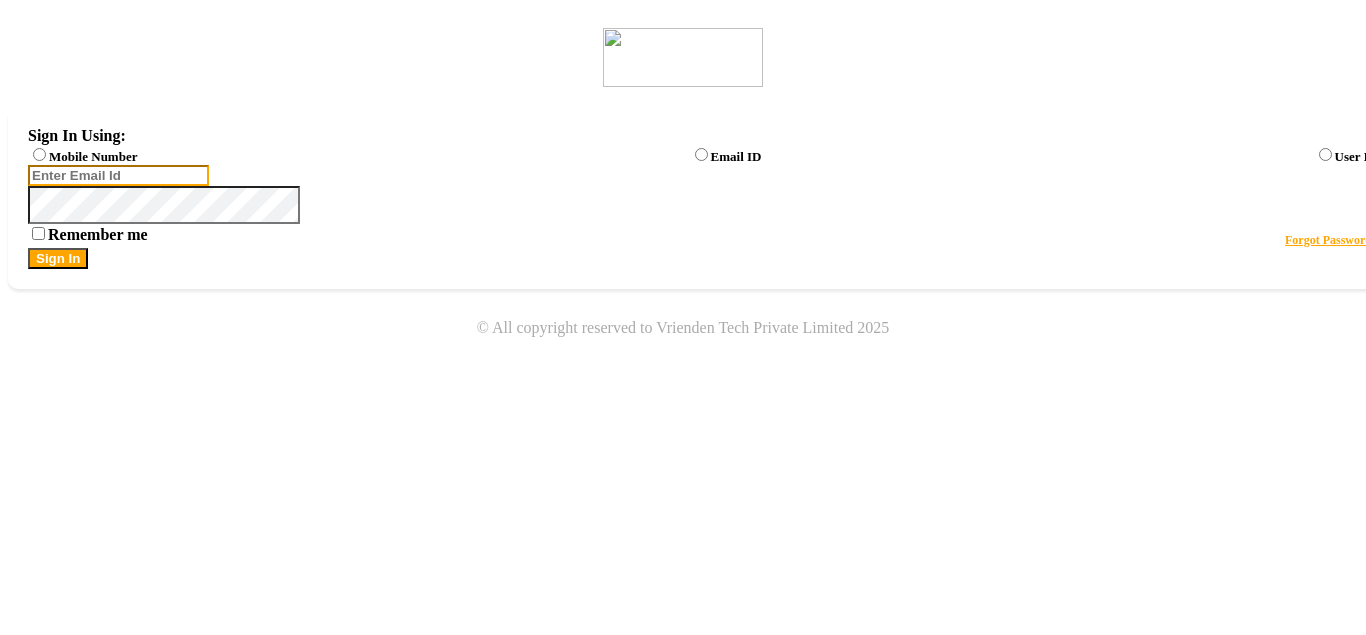 click 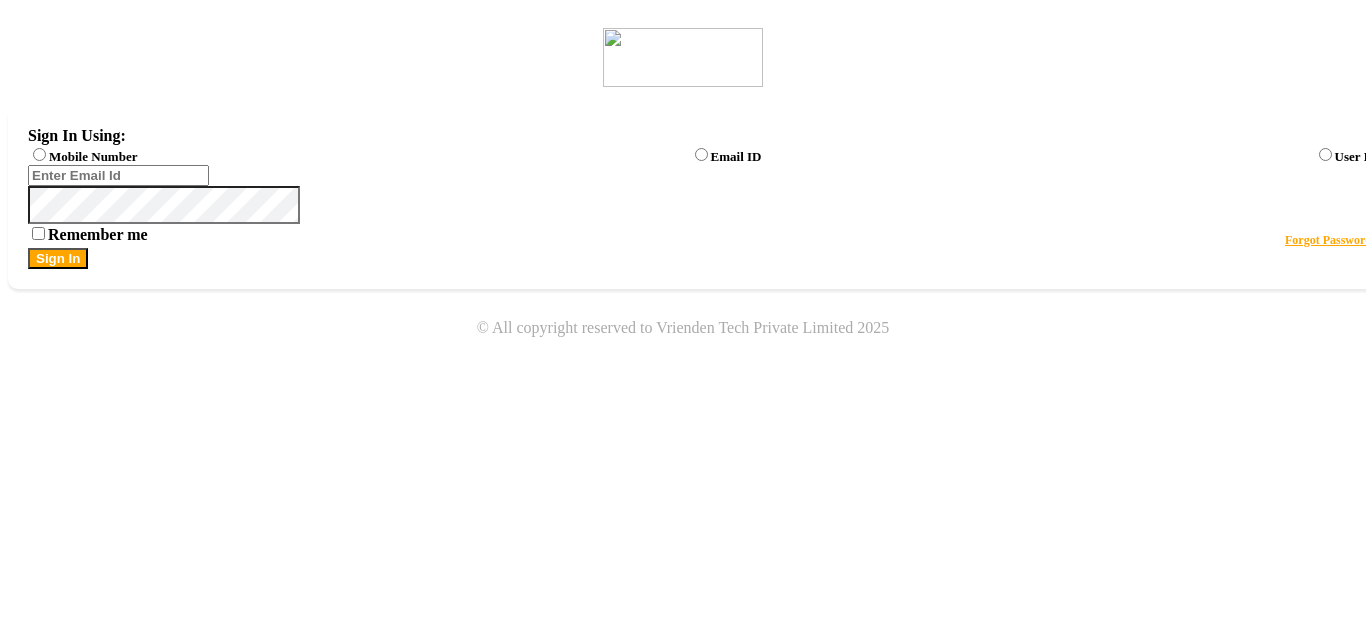 click at bounding box center [28, 224] 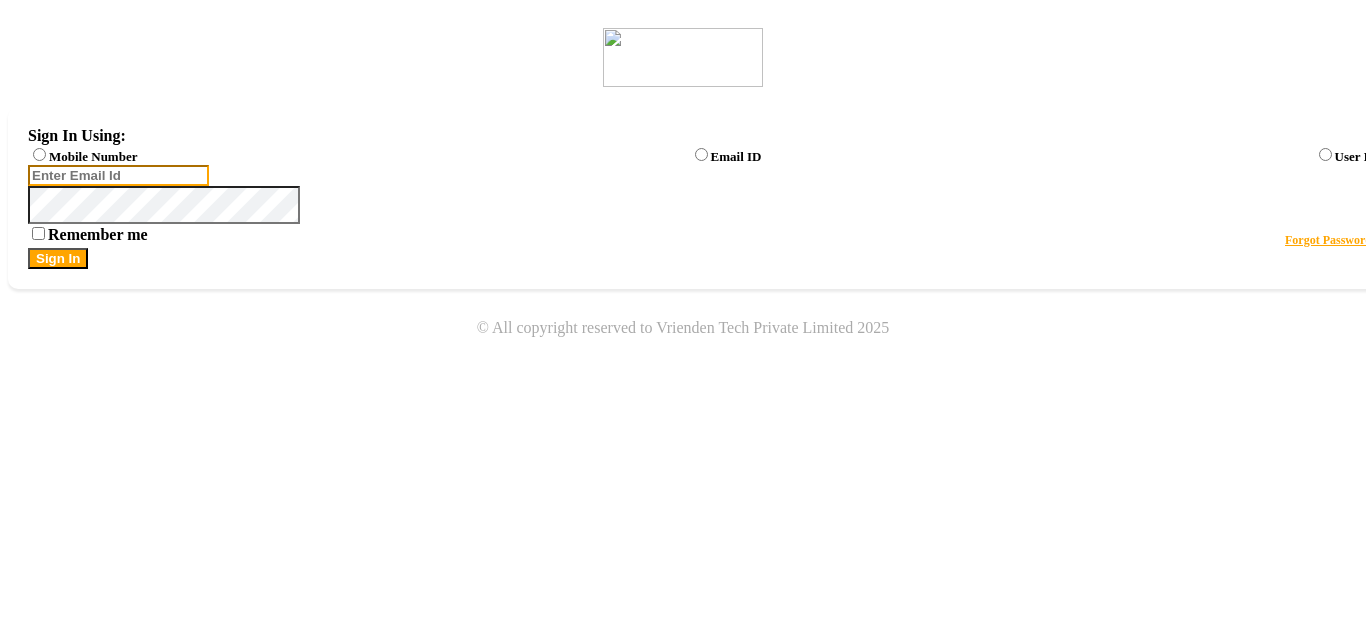 click 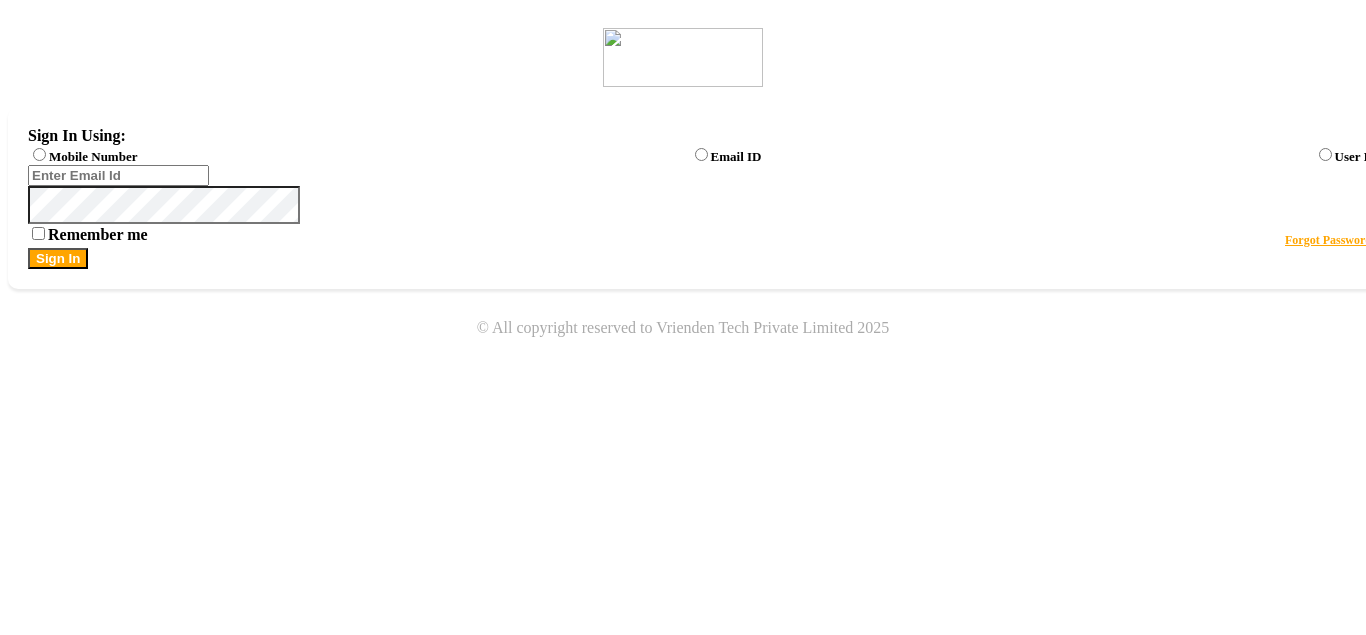 drag, startPoint x: 649, startPoint y: 310, endPoint x: 688, endPoint y: 320, distance: 40.261642 